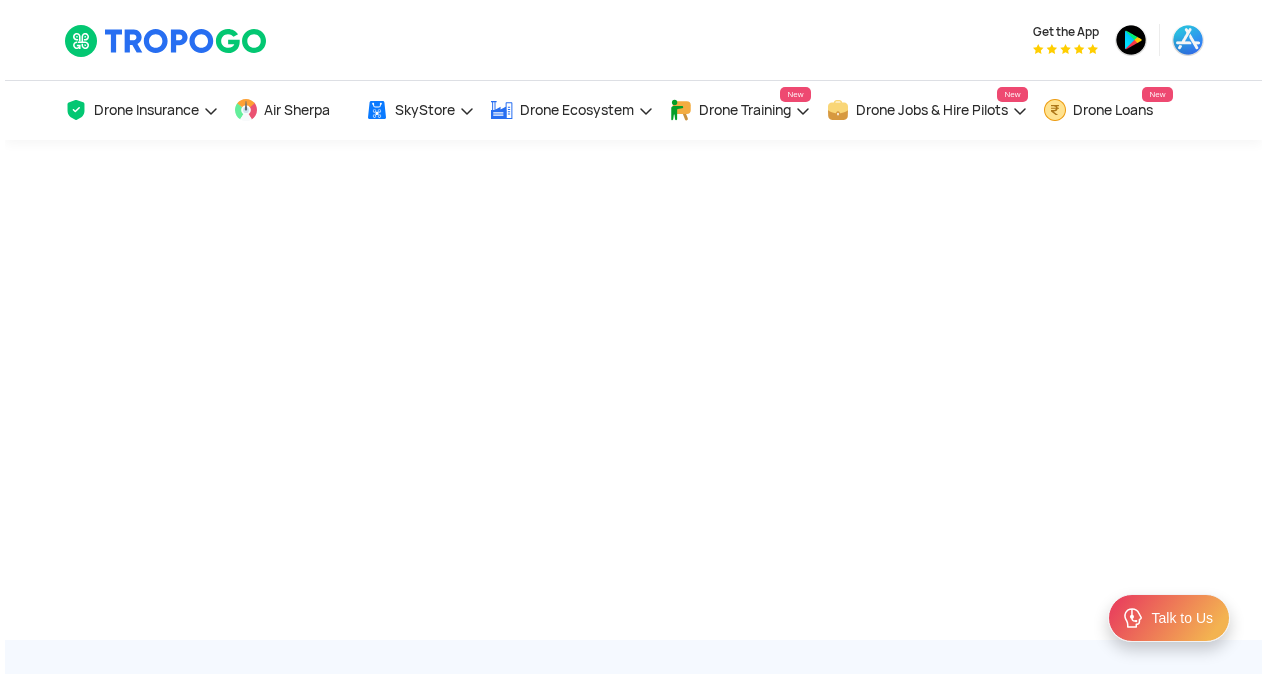 scroll, scrollTop: 0, scrollLeft: 0, axis: both 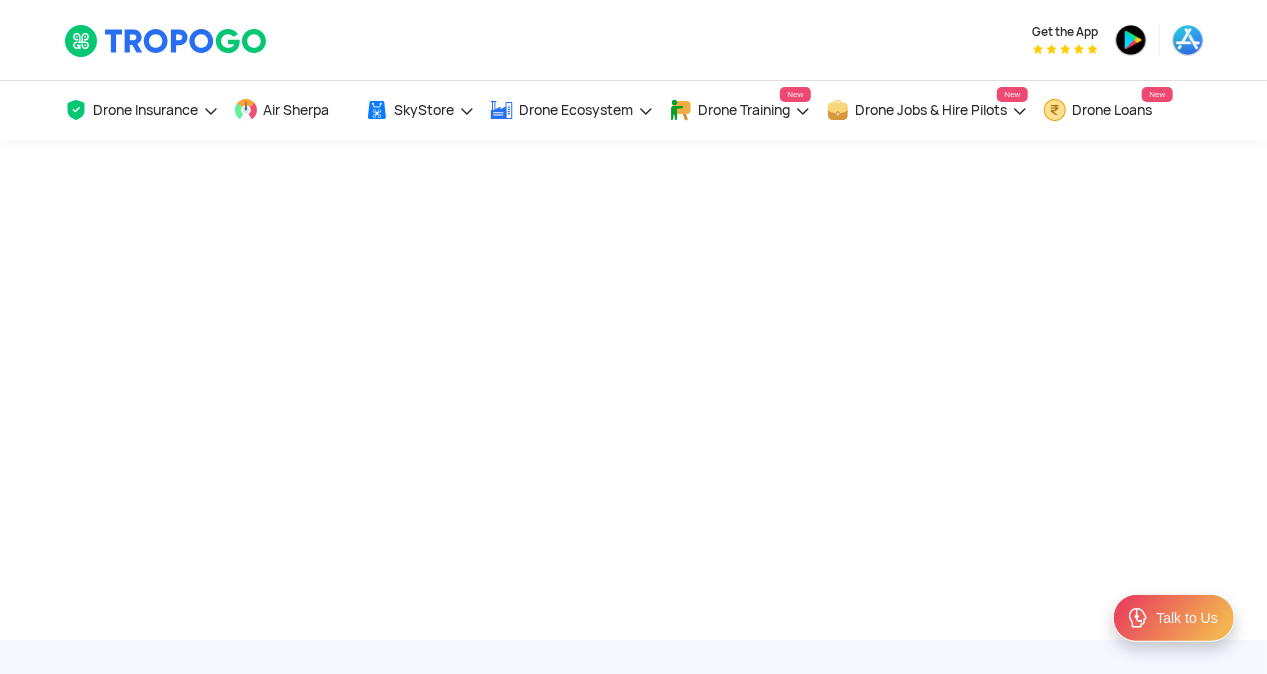 click 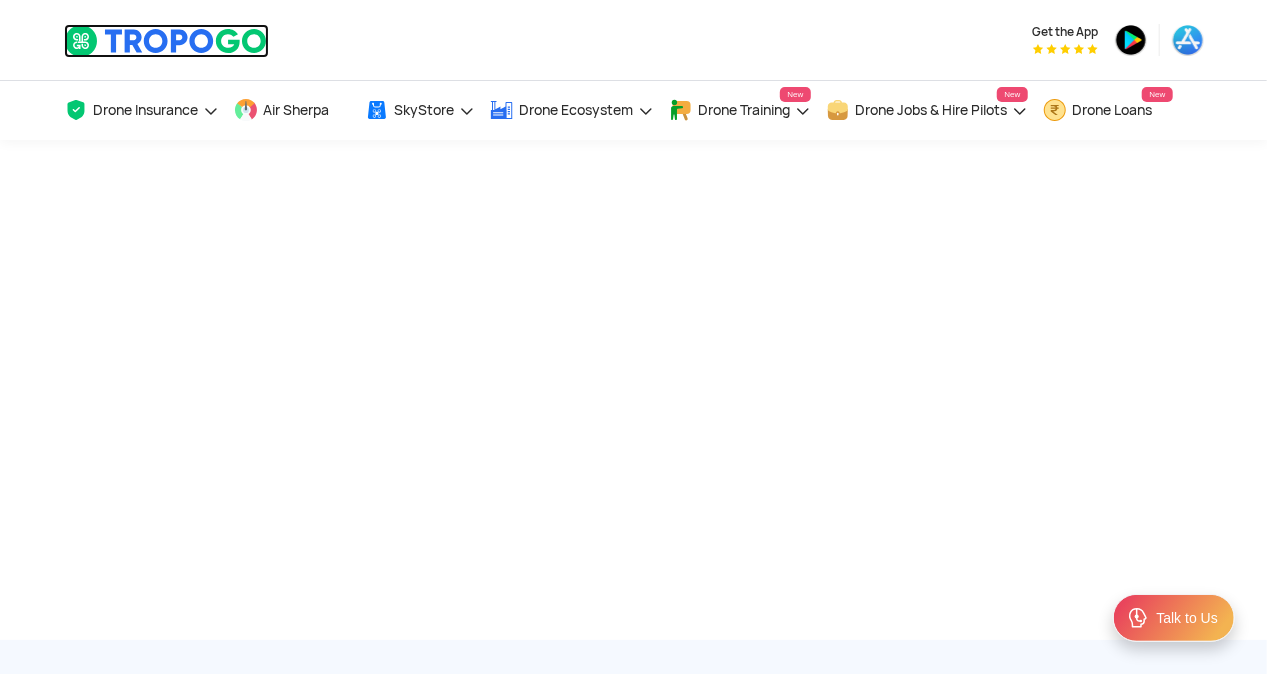 click at bounding box center (166, 41) 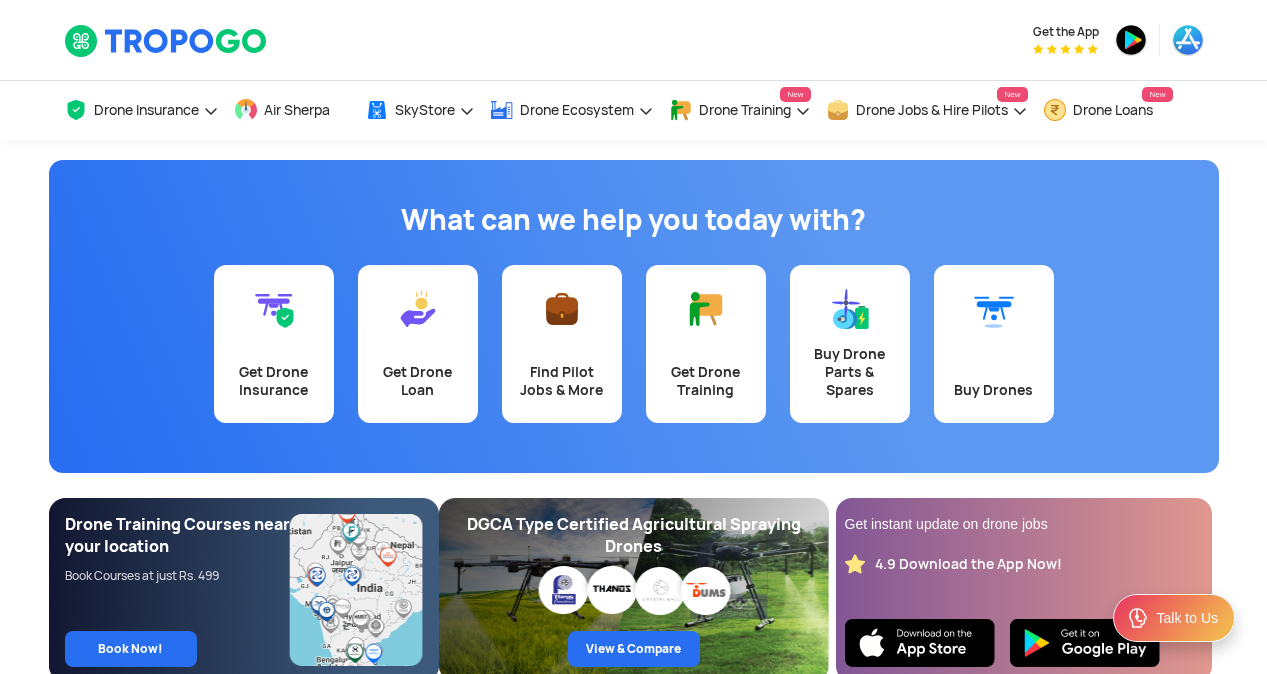 scroll, scrollTop: 0, scrollLeft: 0, axis: both 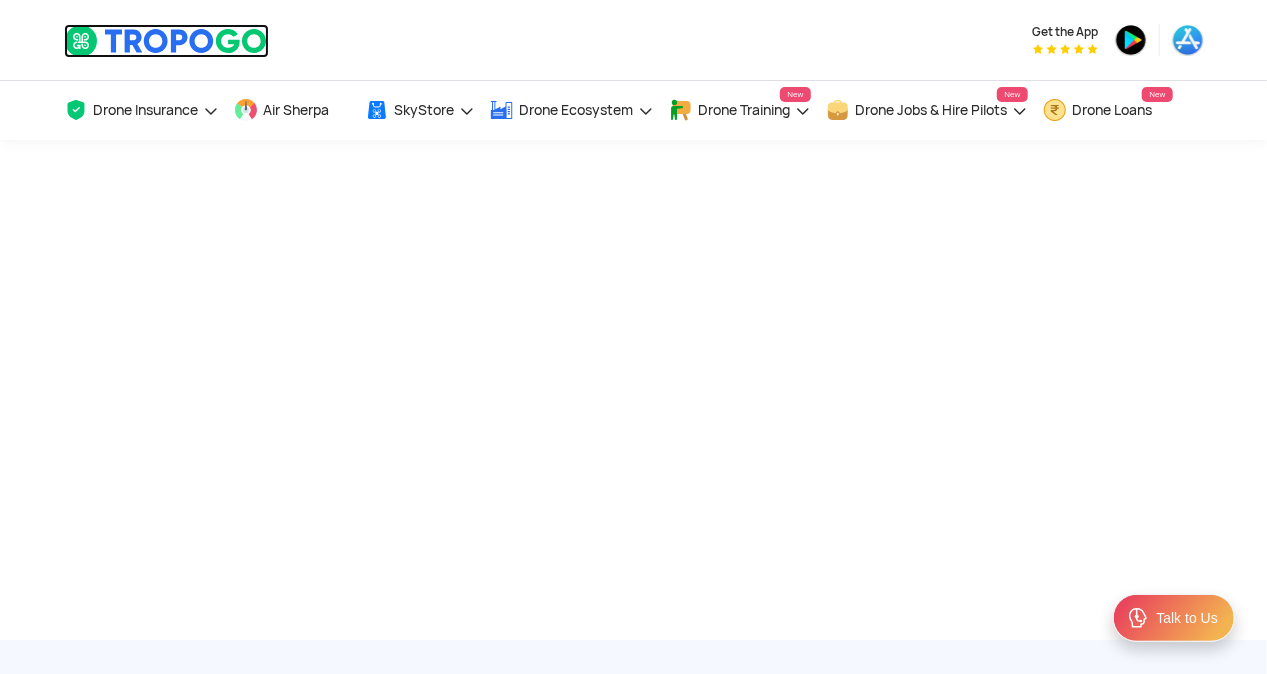 click at bounding box center (166, 41) 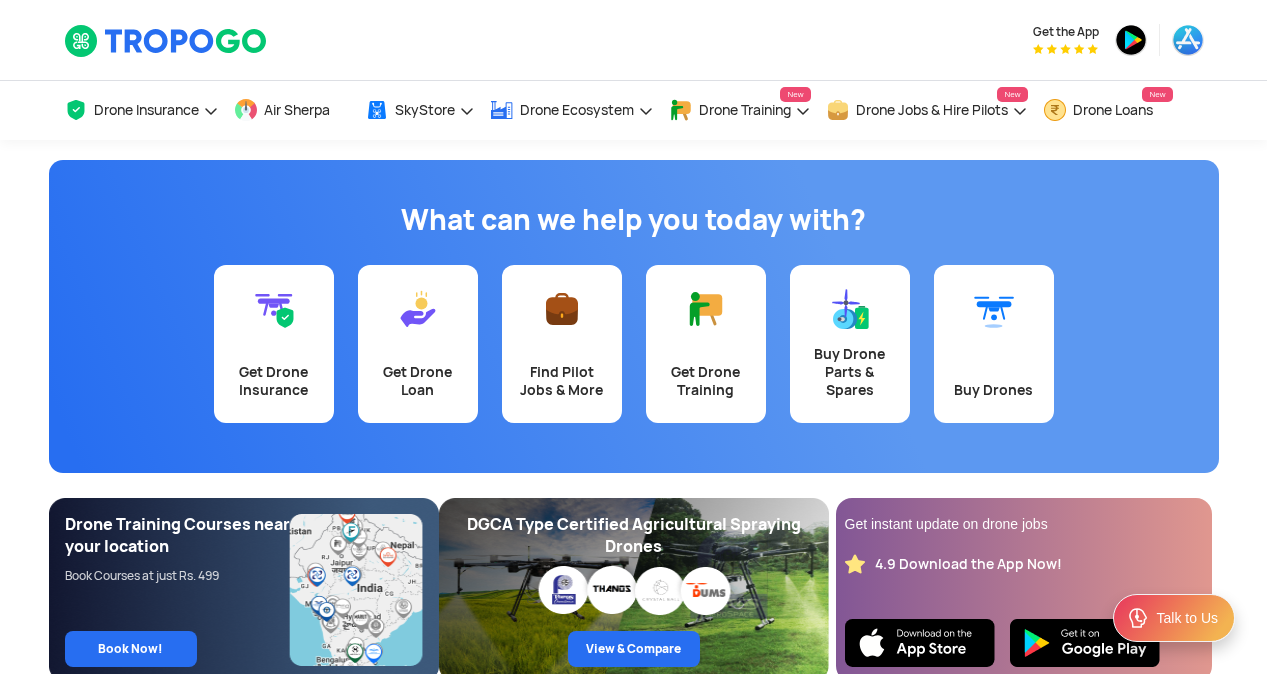 scroll, scrollTop: 0, scrollLeft: 0, axis: both 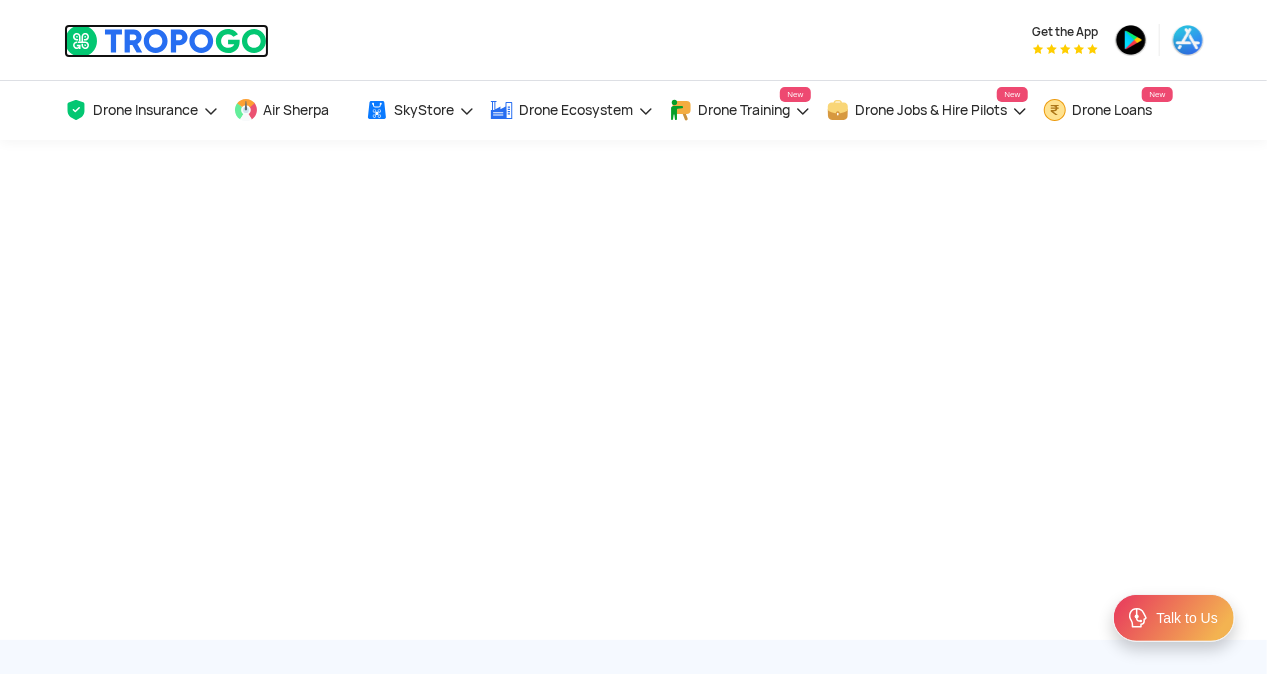 click at bounding box center [166, 41] 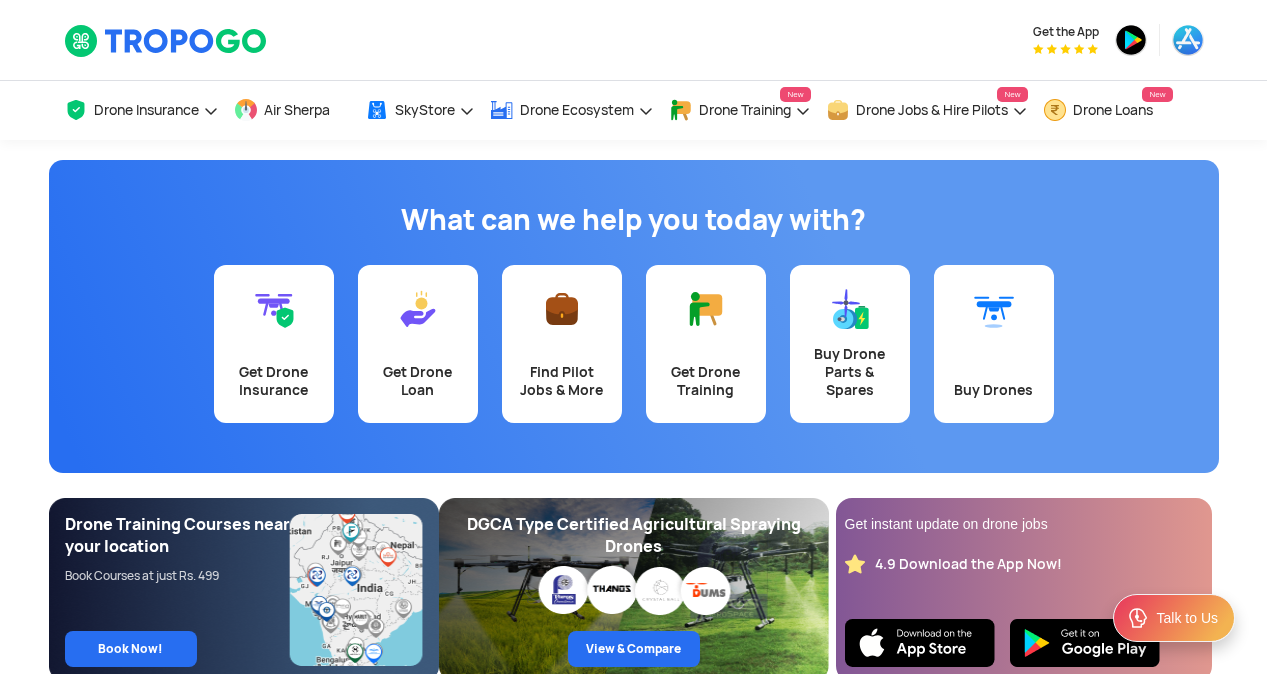 scroll, scrollTop: 0, scrollLeft: 0, axis: both 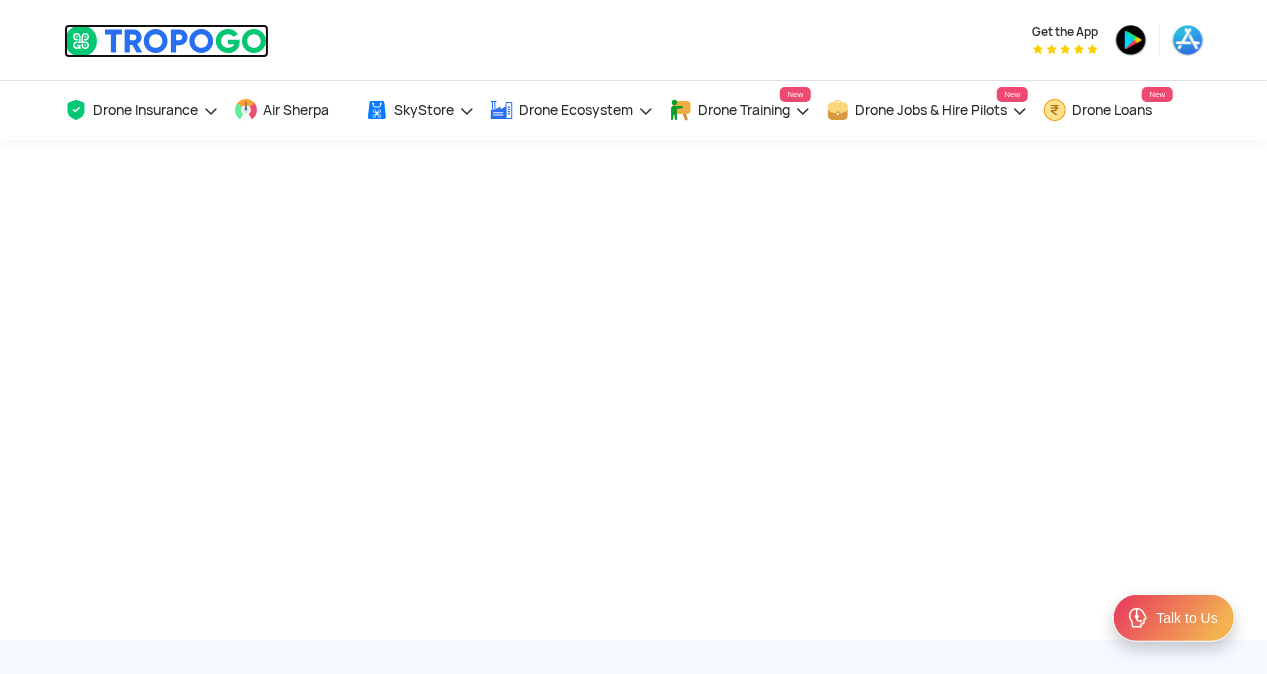 click at bounding box center (166, 41) 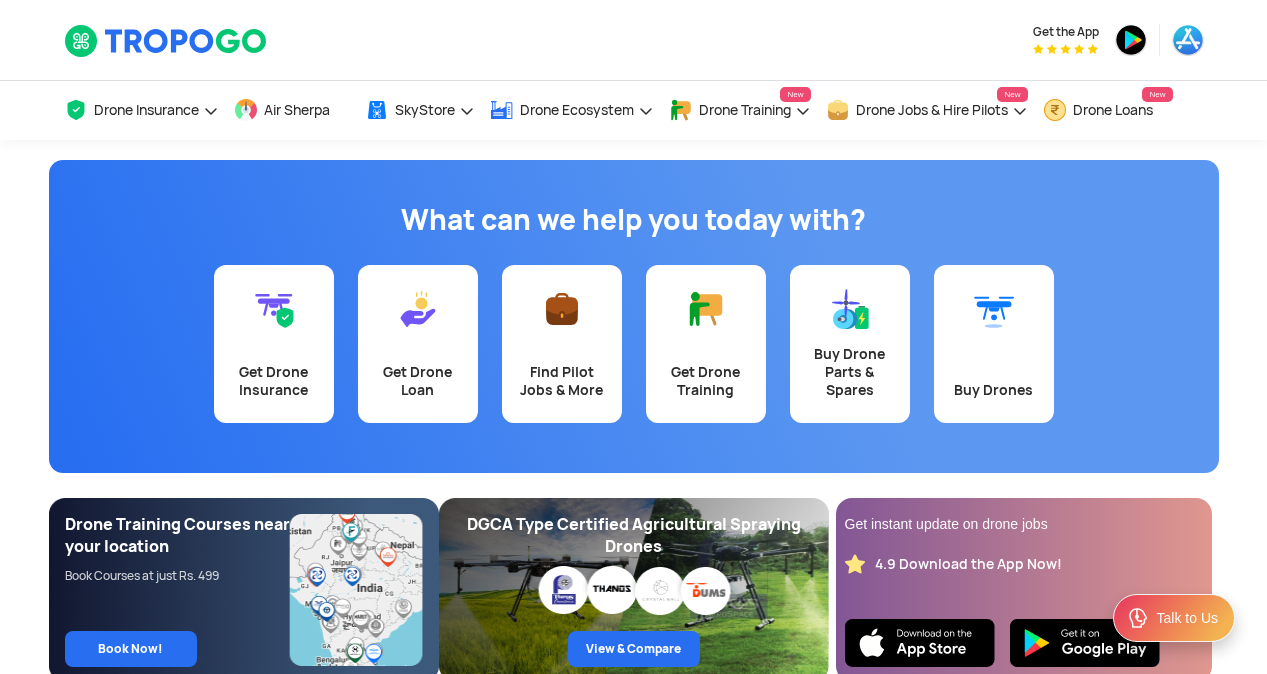 scroll, scrollTop: 0, scrollLeft: 0, axis: both 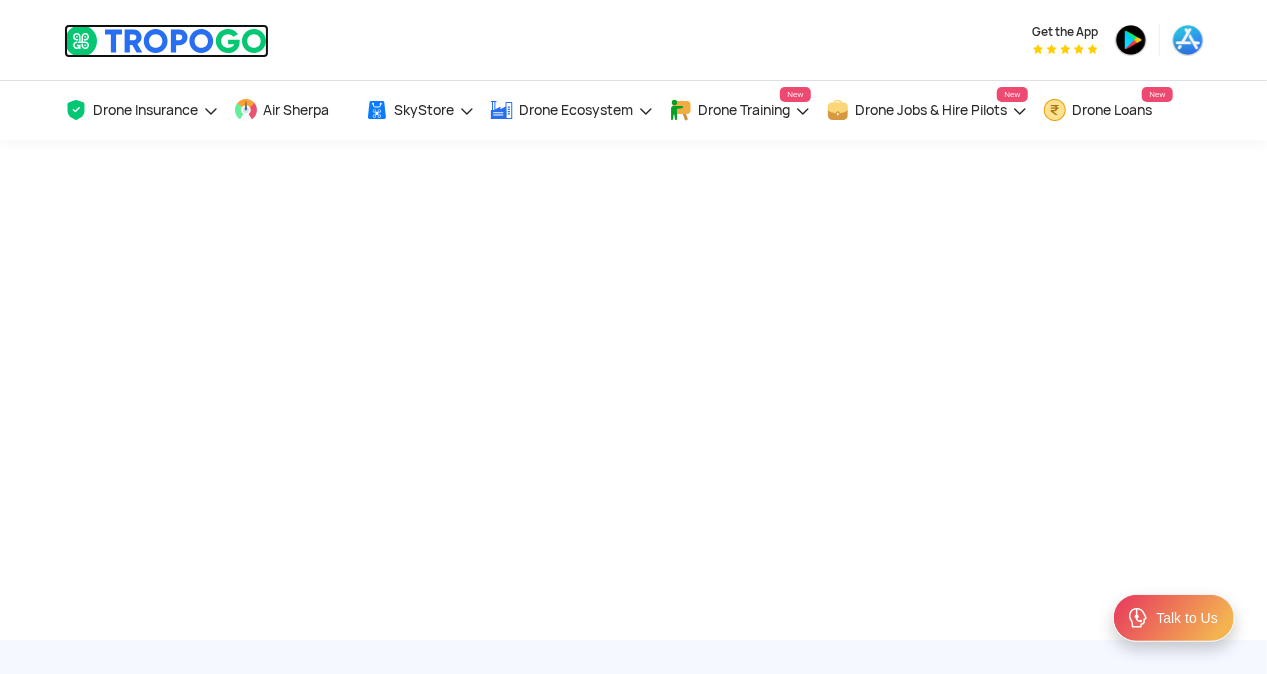 click at bounding box center [166, 41] 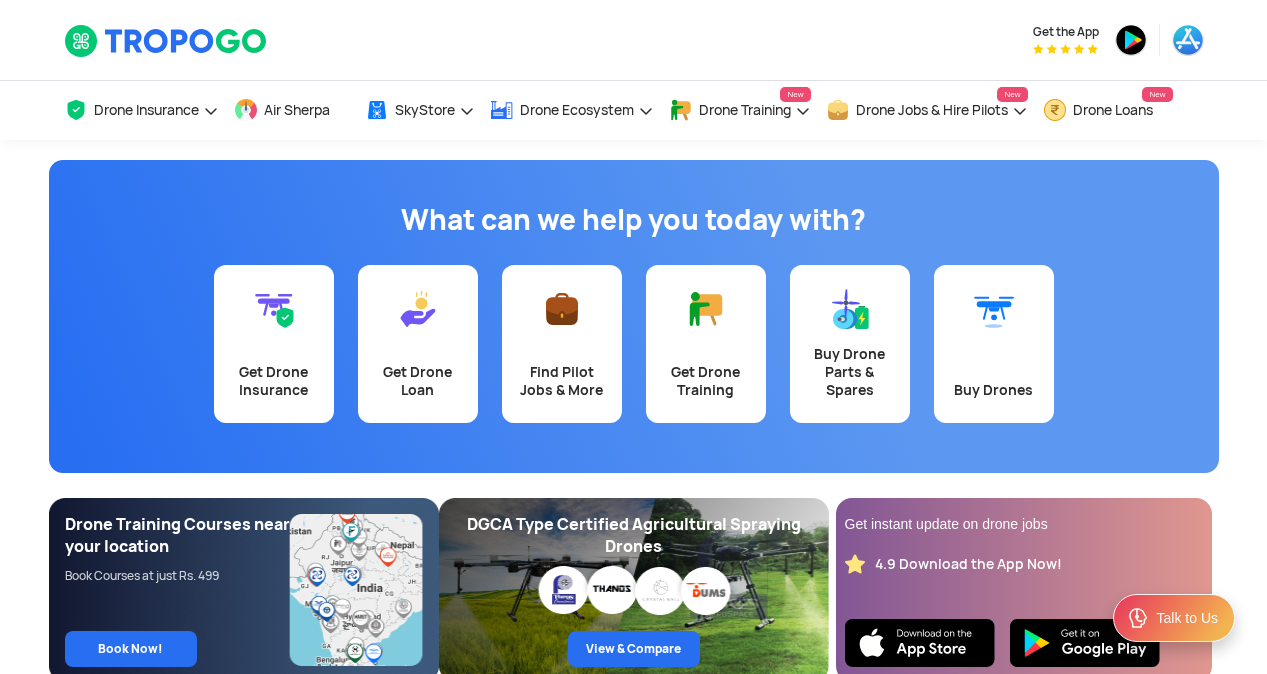 scroll, scrollTop: 0, scrollLeft: 0, axis: both 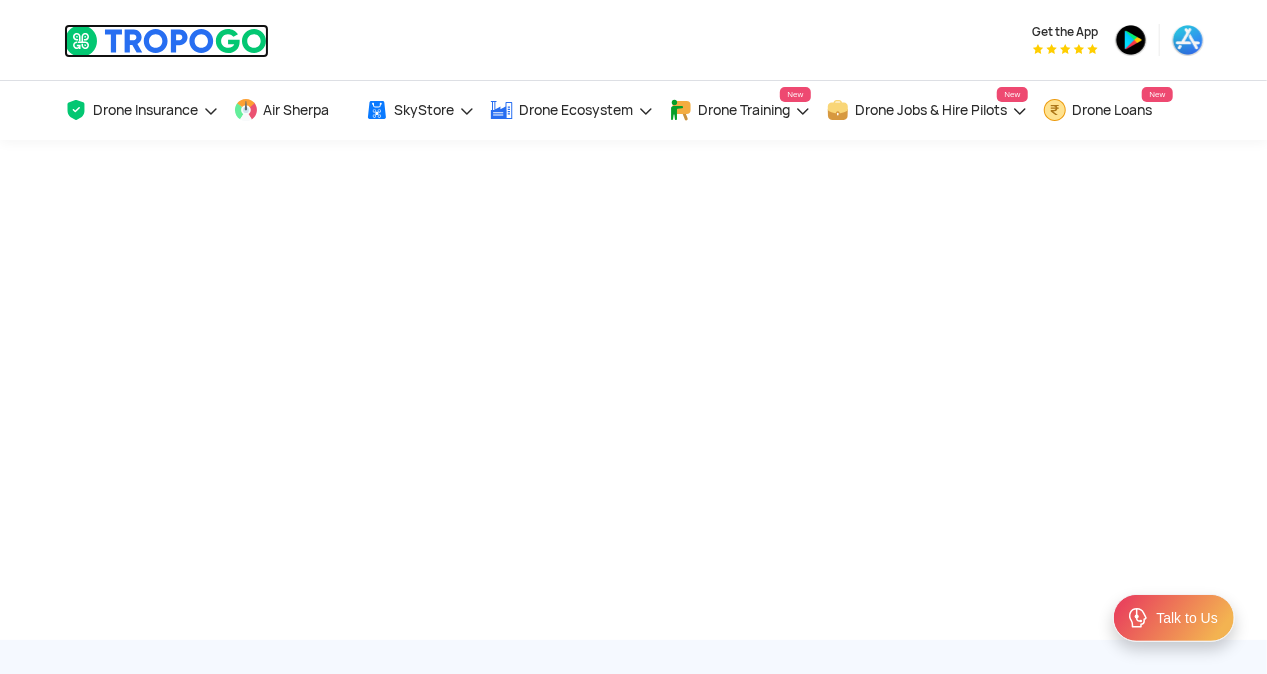 click at bounding box center (166, 41) 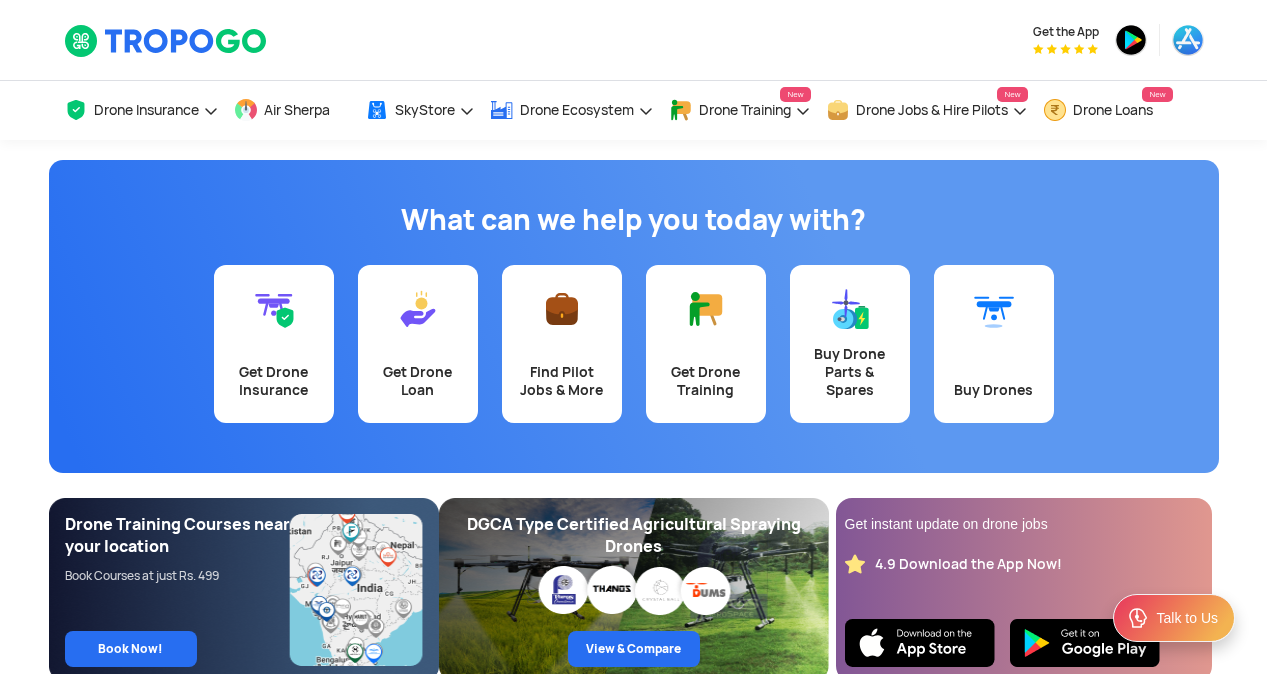 scroll, scrollTop: 0, scrollLeft: 0, axis: both 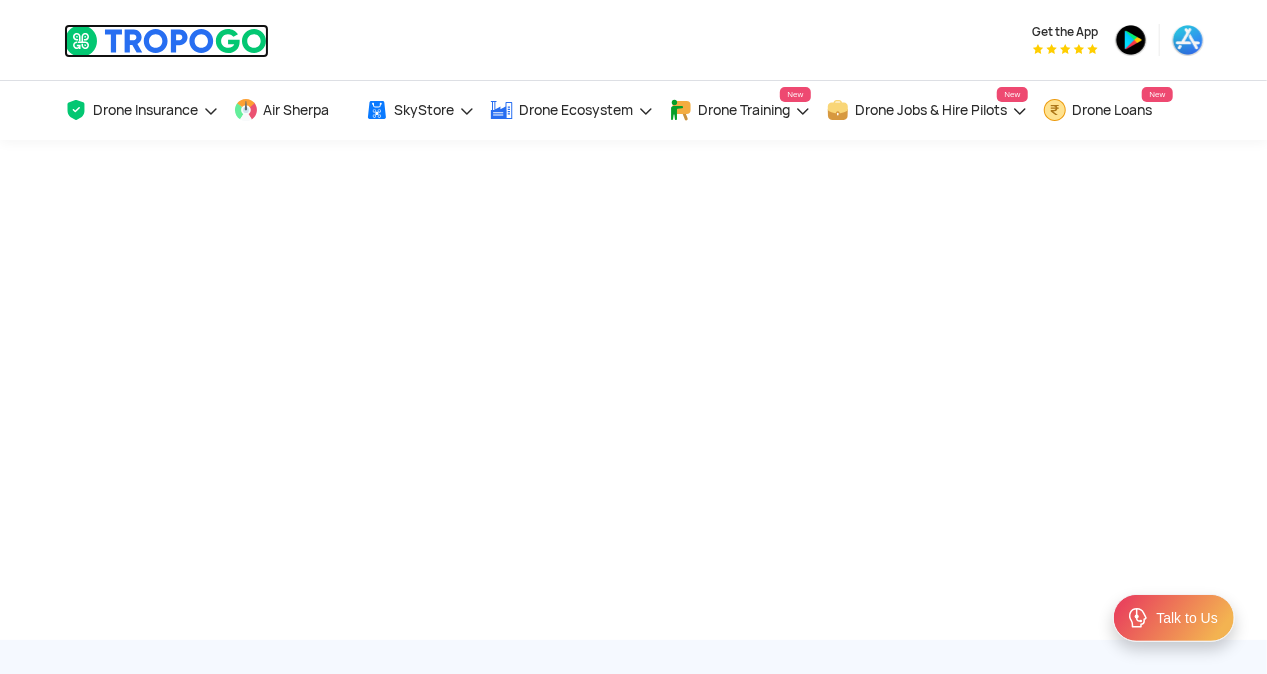 click at bounding box center (166, 41) 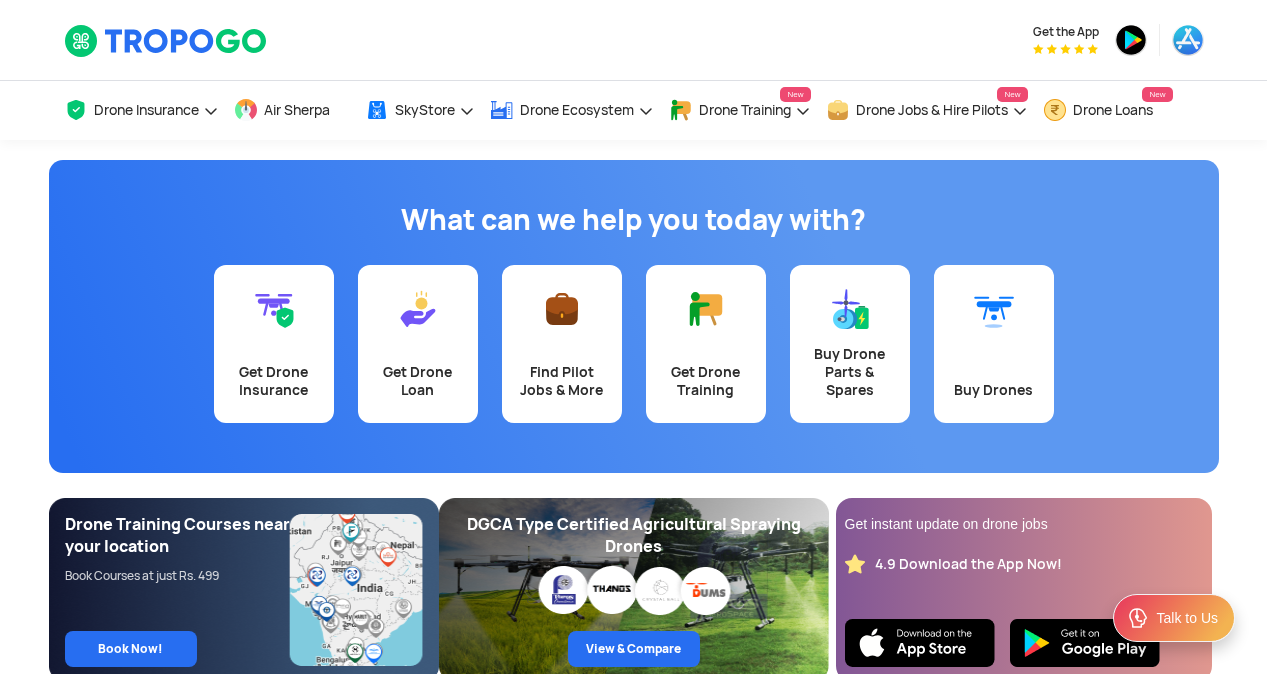scroll, scrollTop: 0, scrollLeft: 0, axis: both 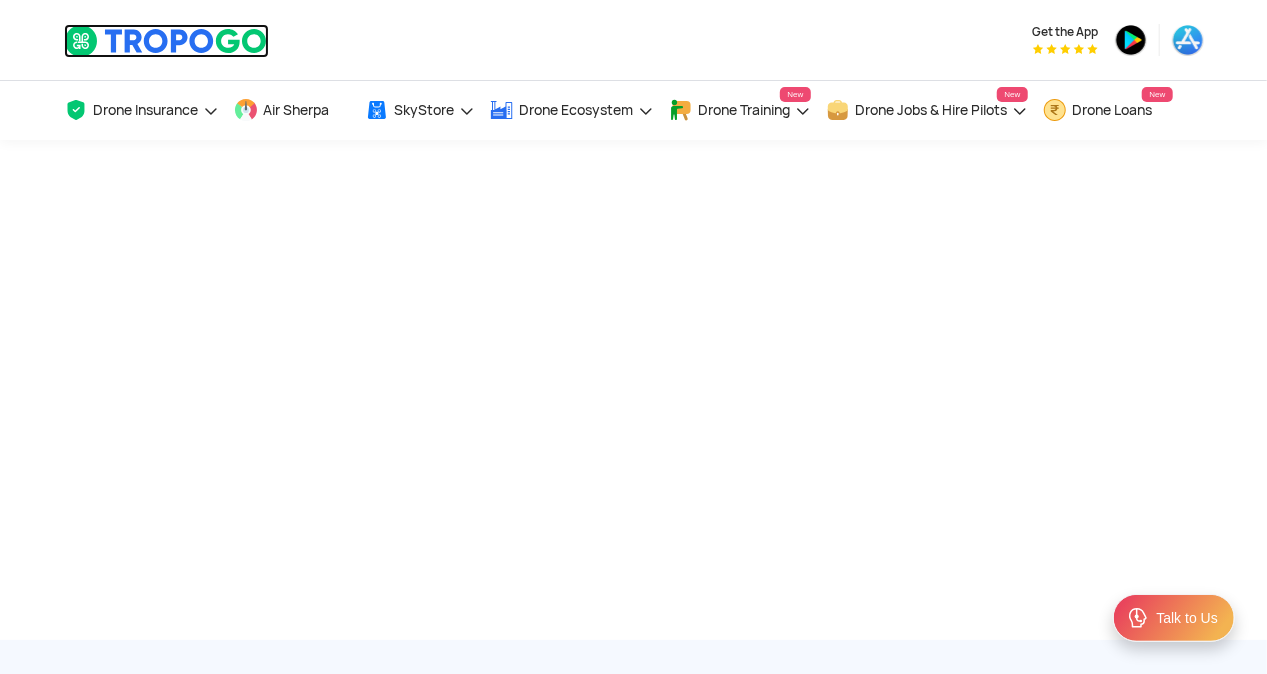 click at bounding box center (166, 41) 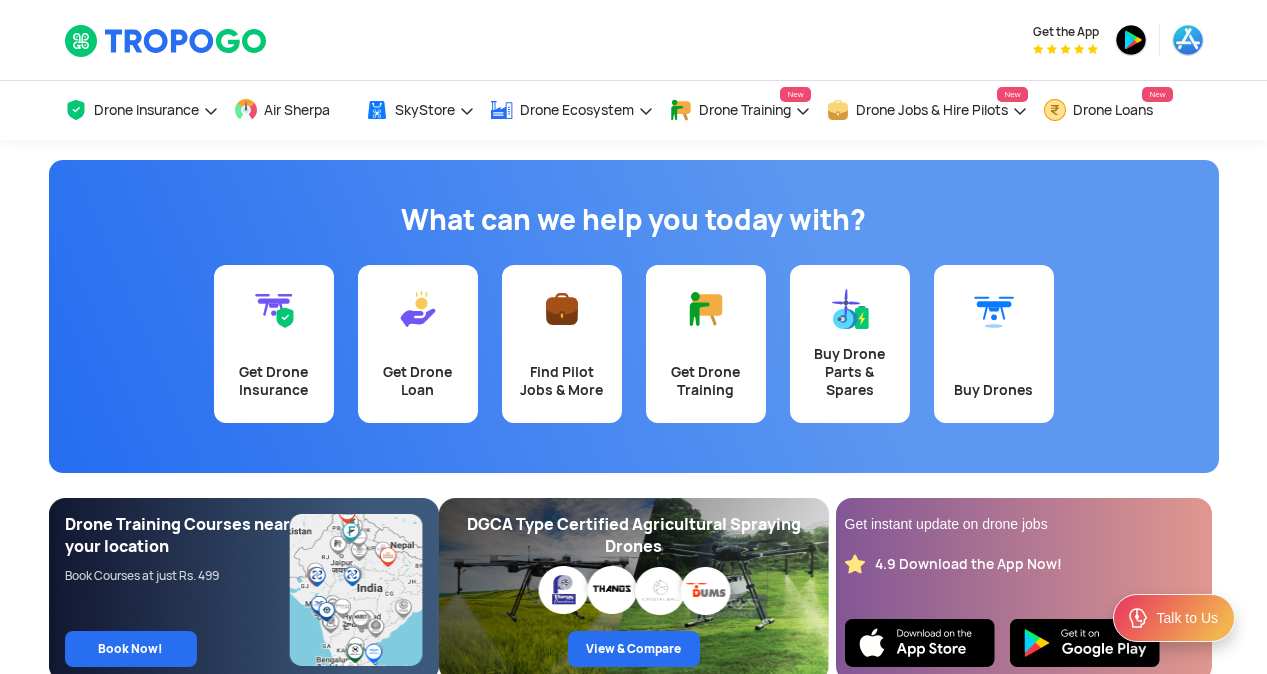 scroll, scrollTop: 0, scrollLeft: 0, axis: both 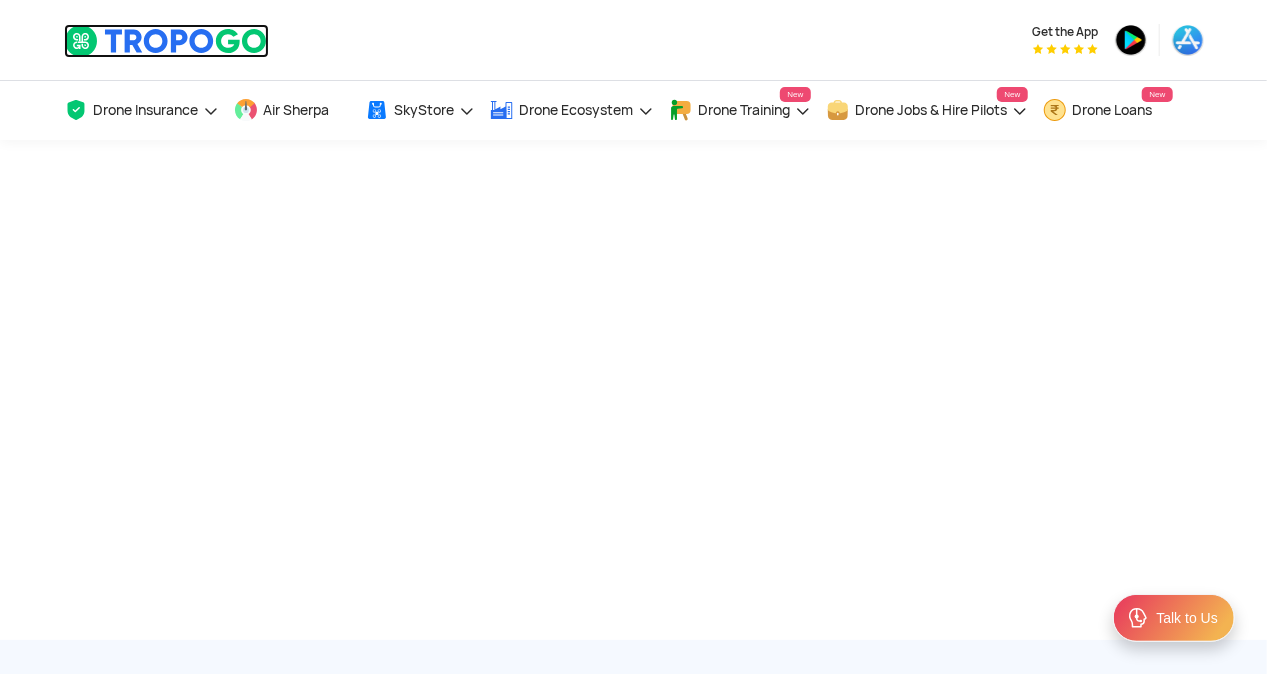 click at bounding box center [166, 41] 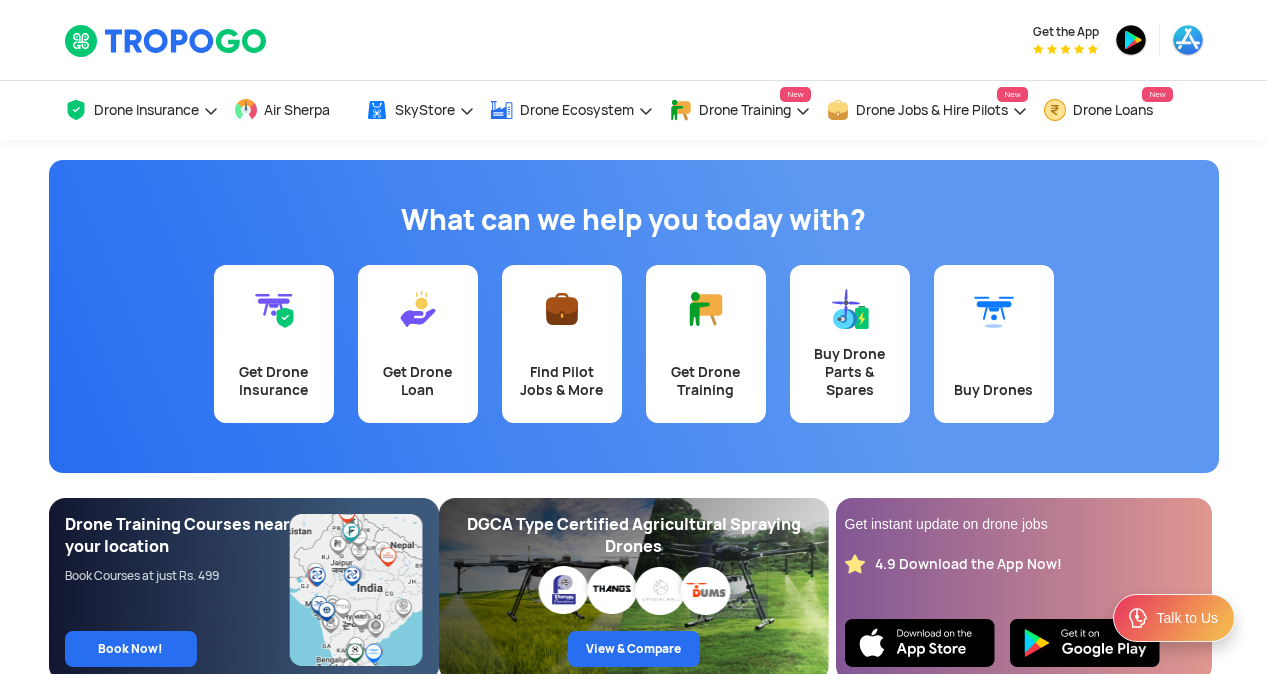 scroll, scrollTop: 0, scrollLeft: 0, axis: both 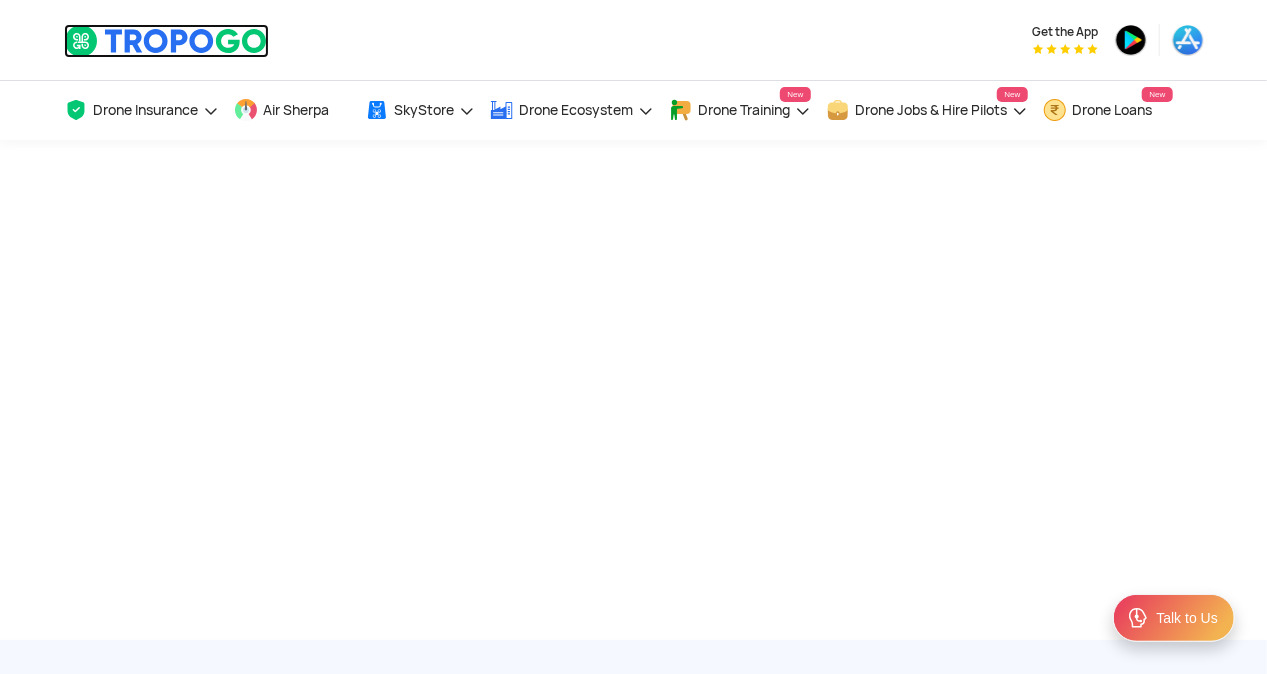 click at bounding box center (166, 41) 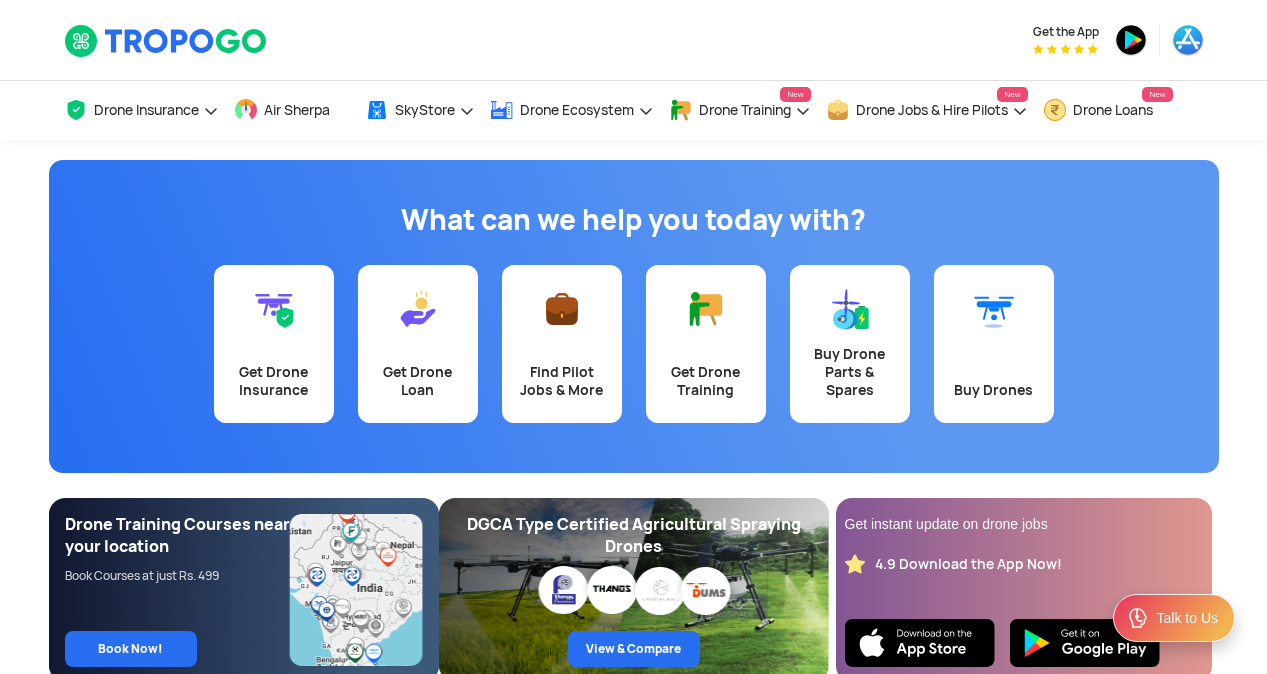 scroll, scrollTop: 0, scrollLeft: 0, axis: both 